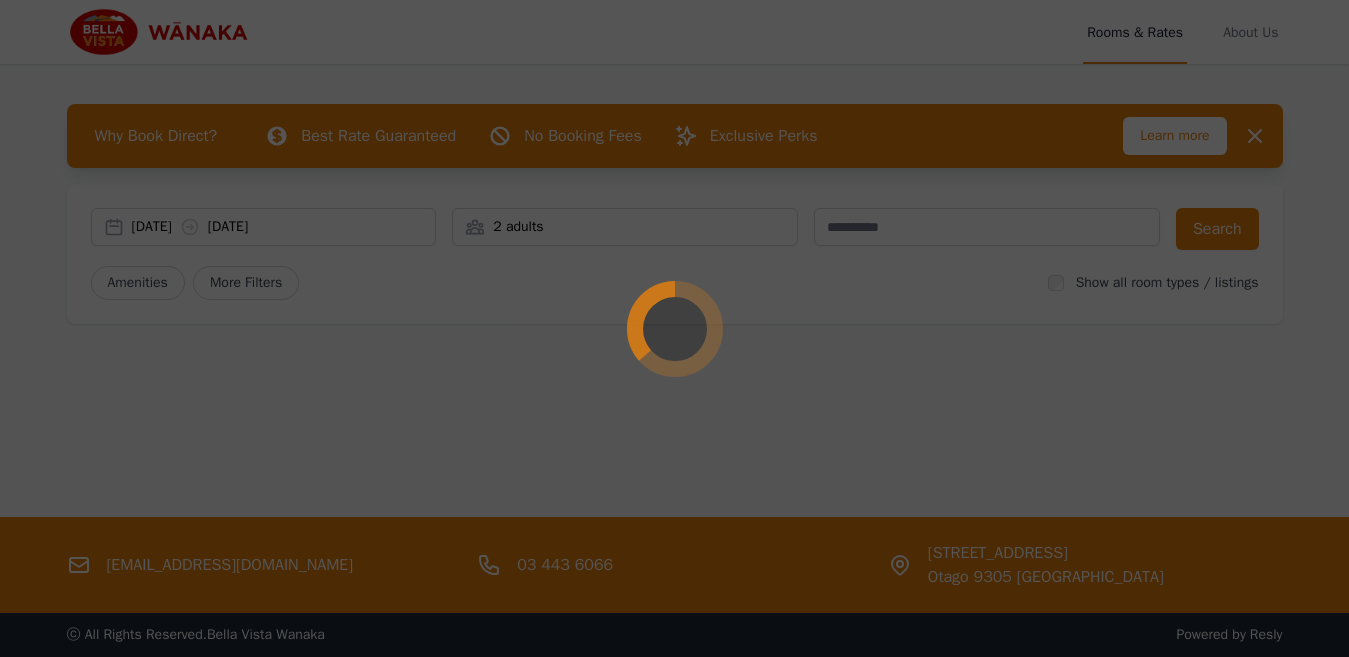 scroll, scrollTop: 0, scrollLeft: 0, axis: both 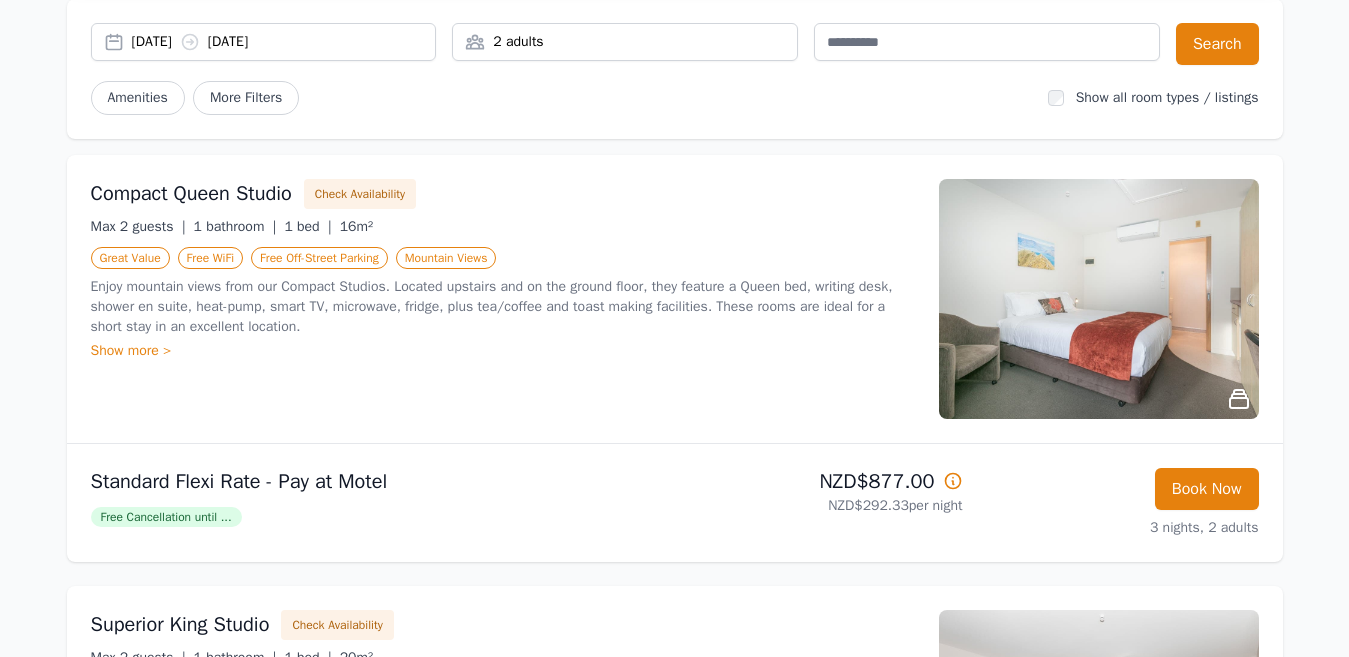 click at bounding box center (1099, 299) 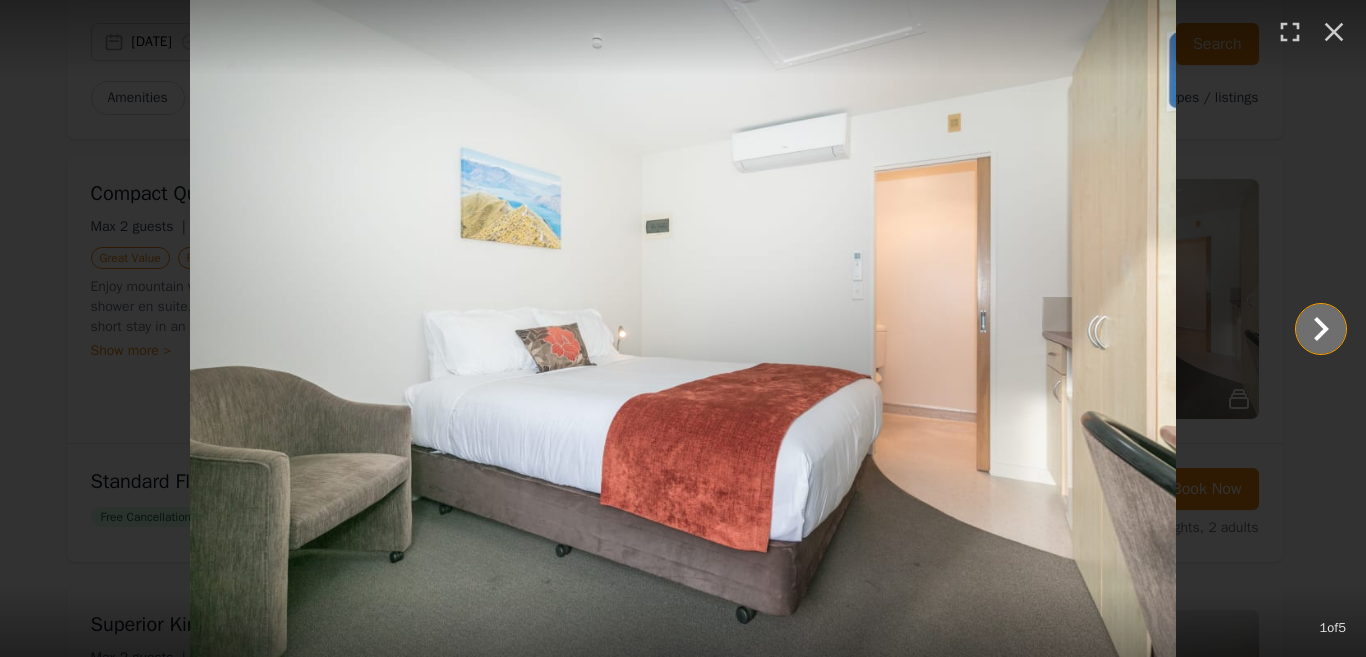 click 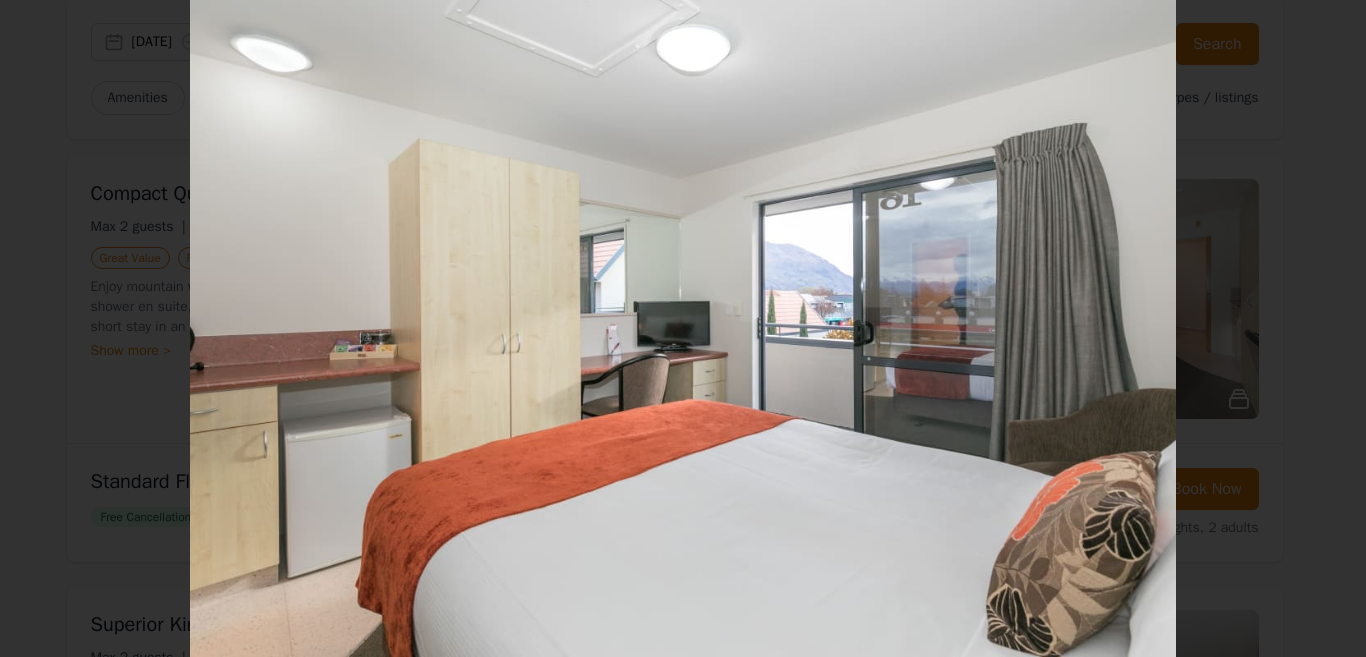 click 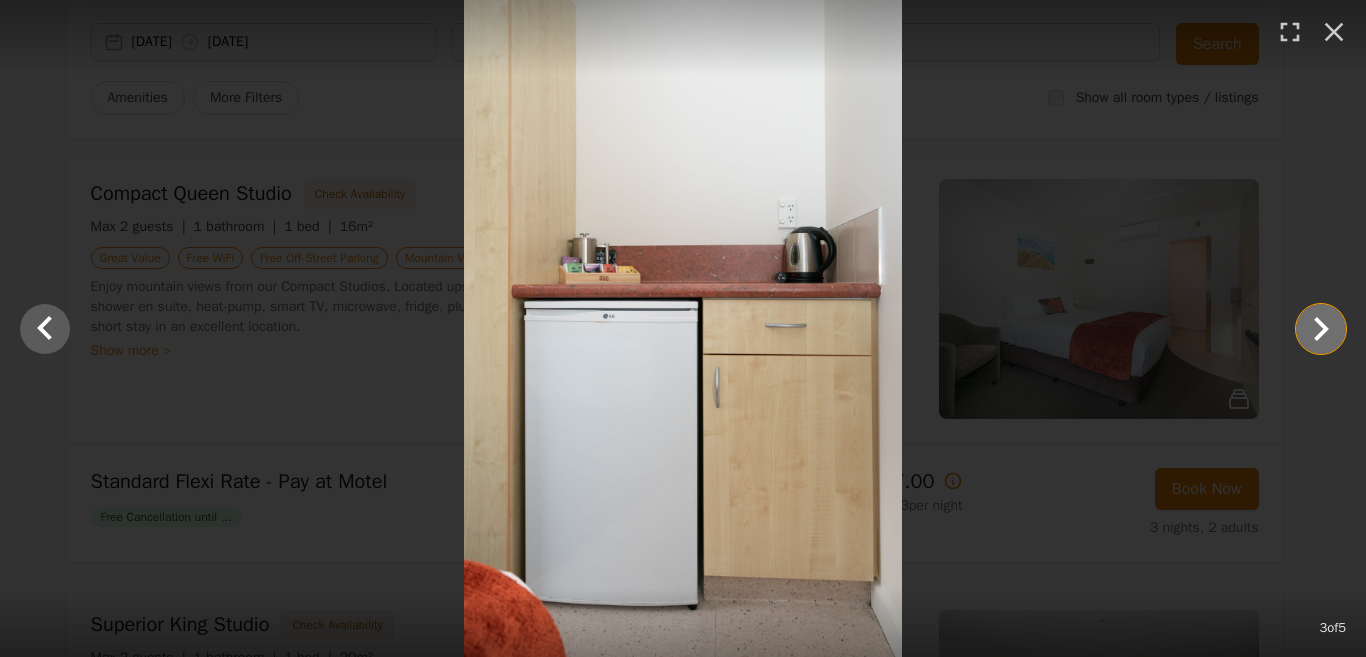click 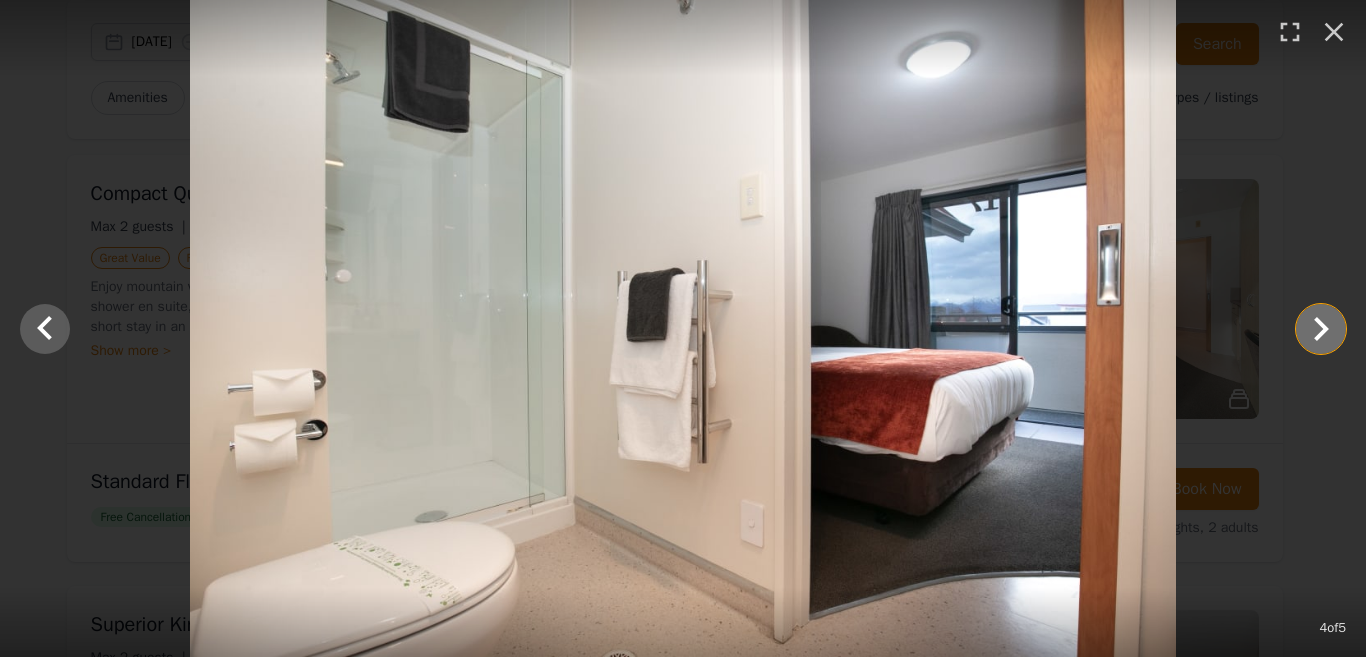 click 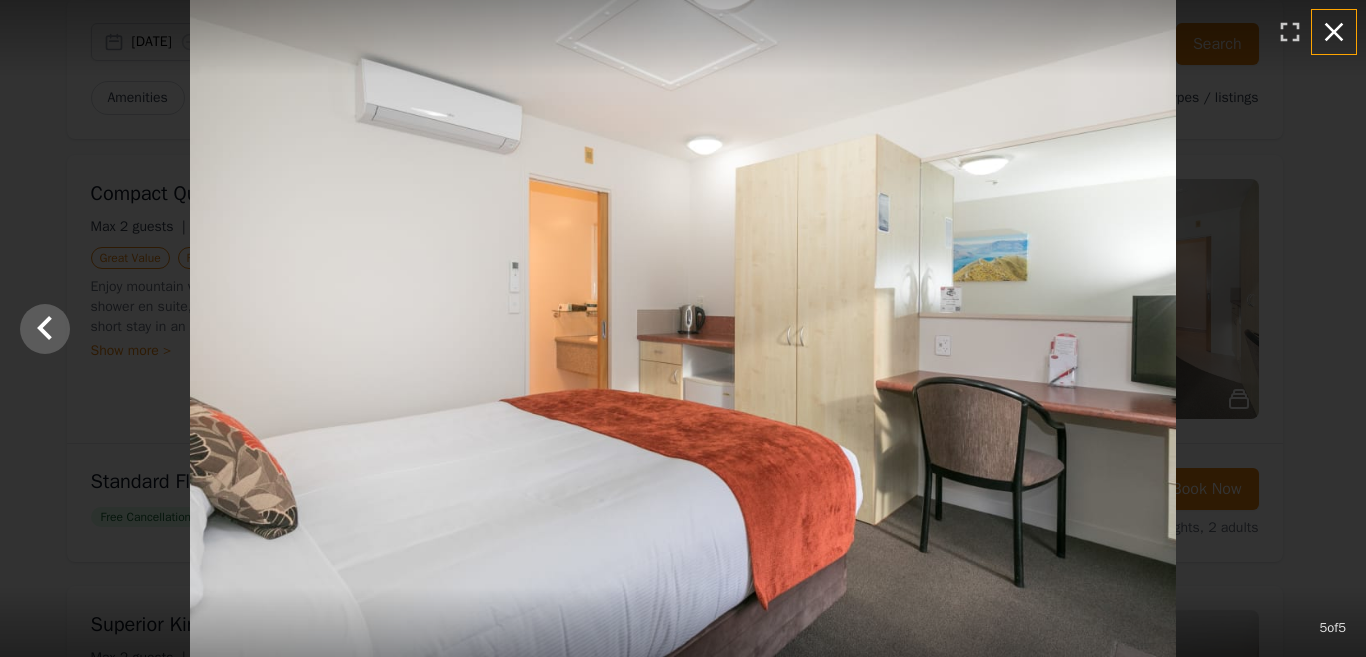 click 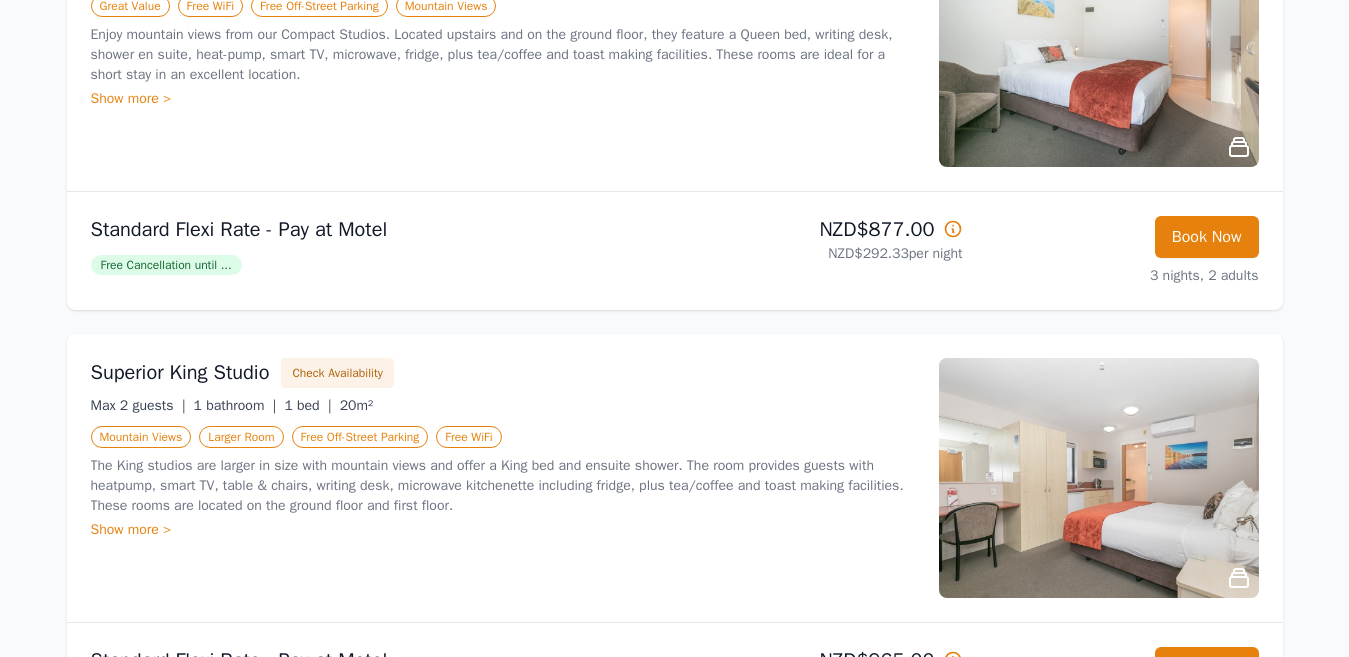scroll, scrollTop: 505, scrollLeft: 0, axis: vertical 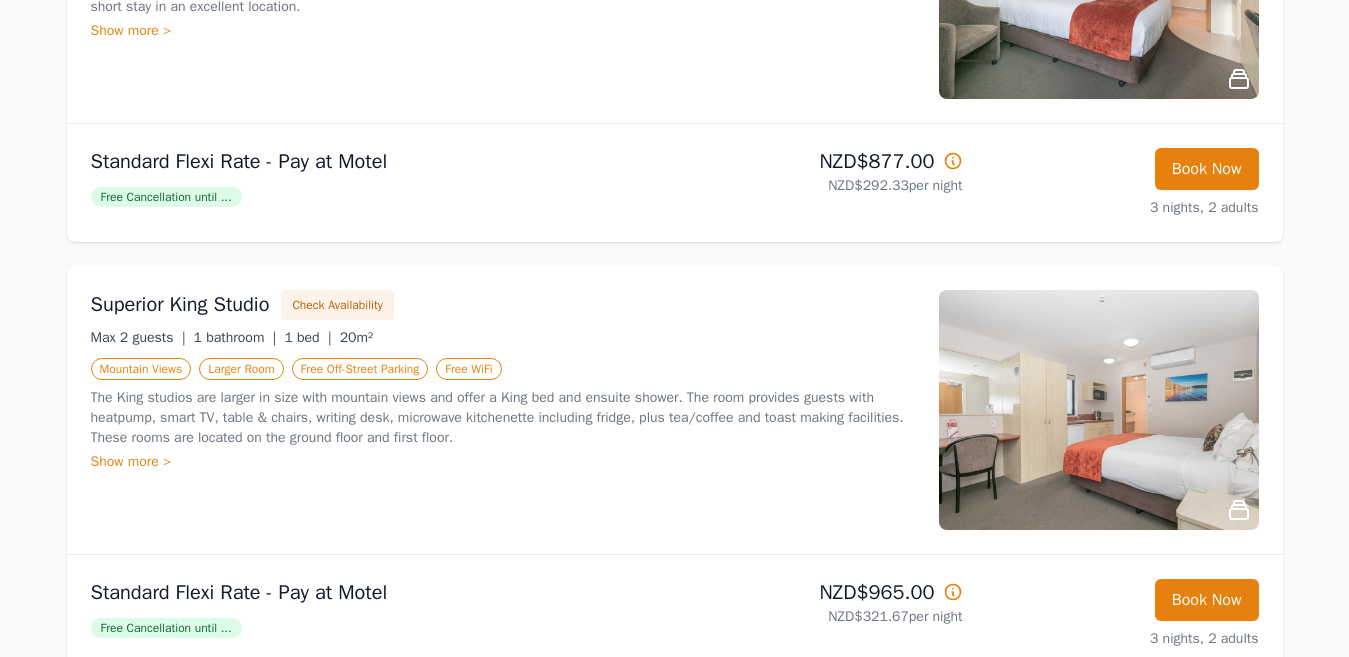 click on "Free Cancellation until ..." at bounding box center (166, 197) 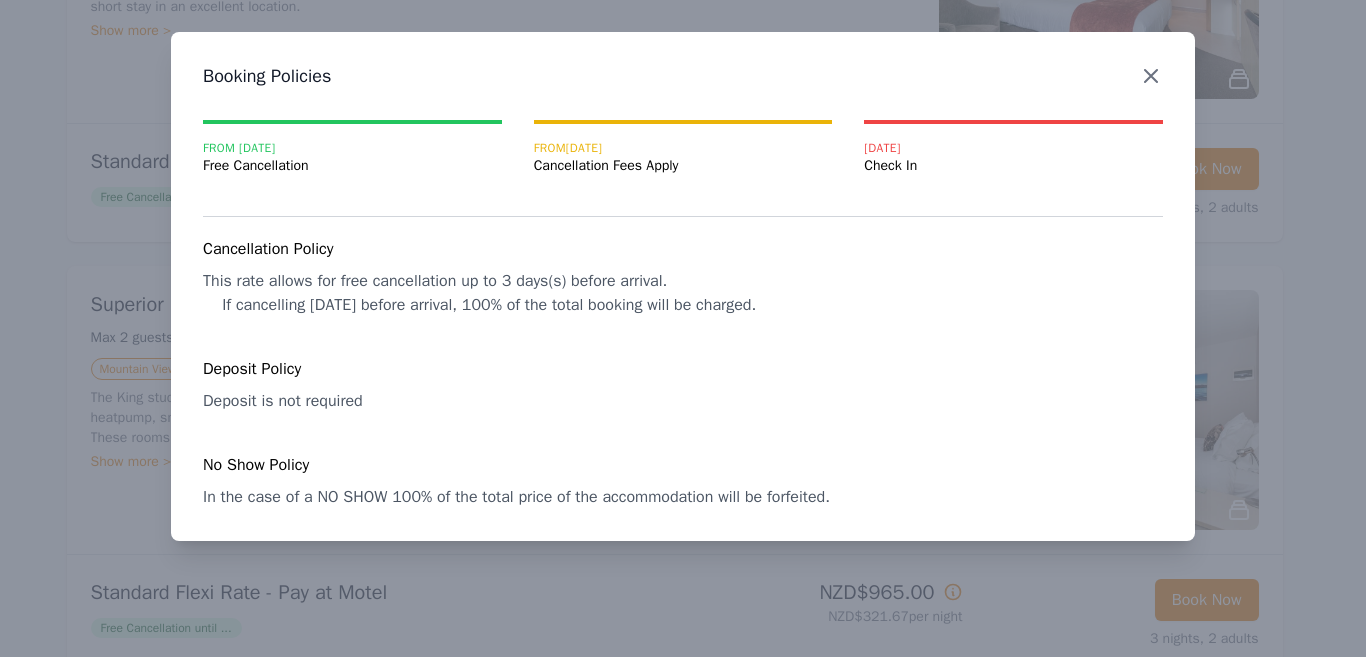 click 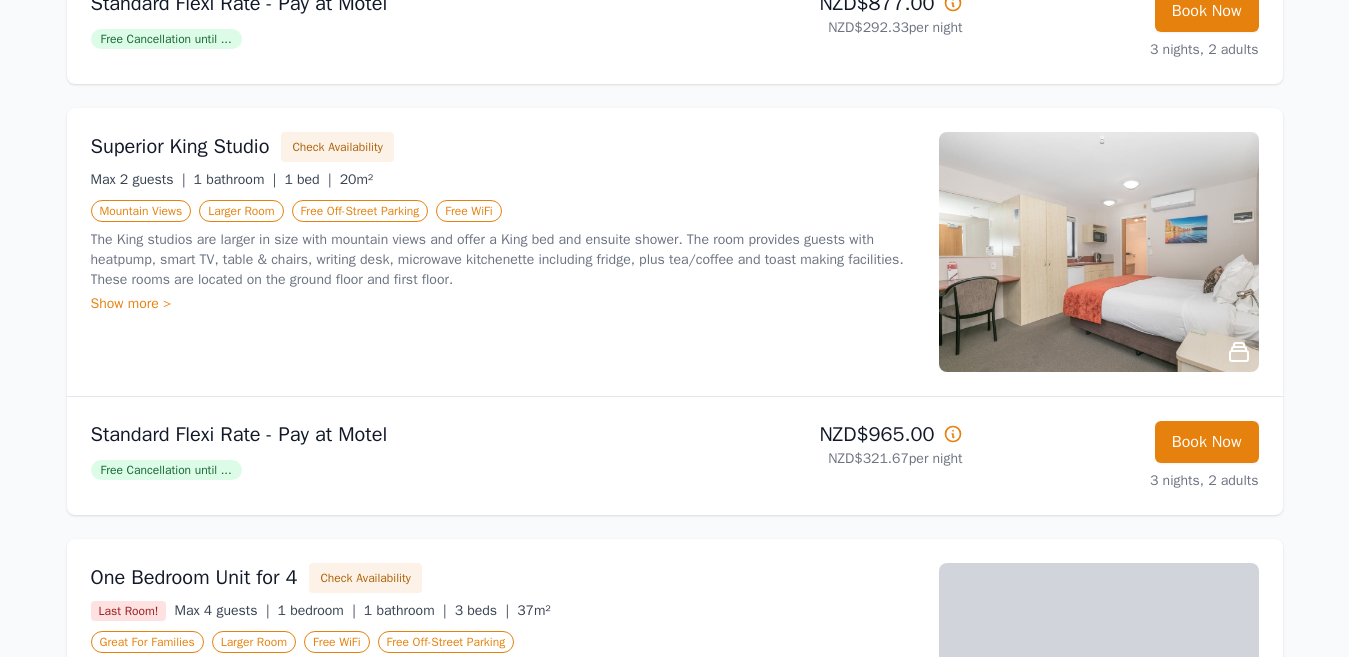 scroll, scrollTop: 665, scrollLeft: 0, axis: vertical 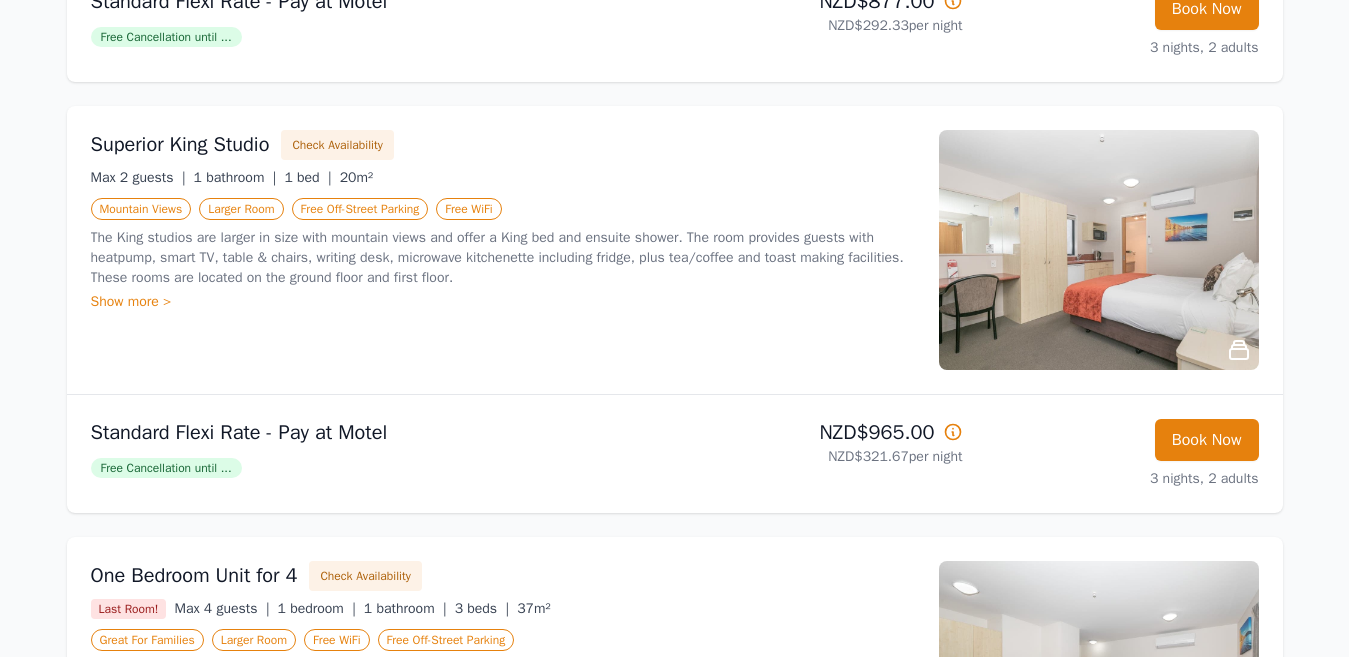 click at bounding box center (1099, 250) 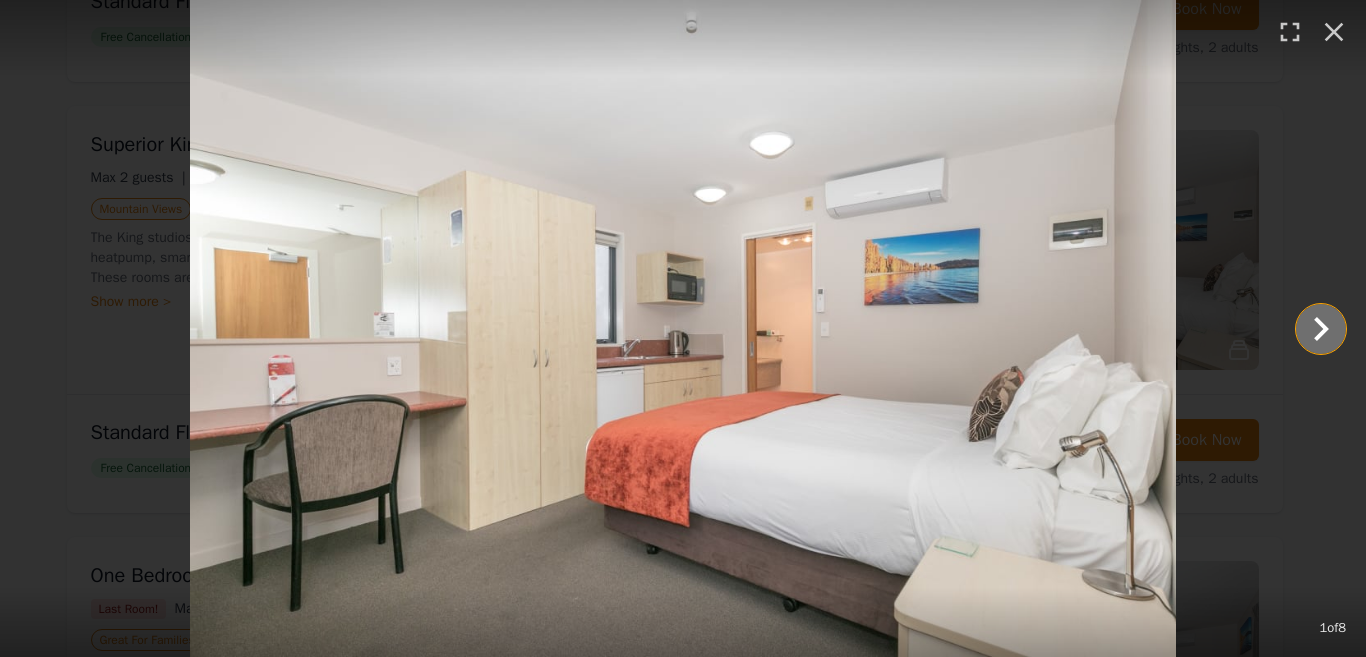 click 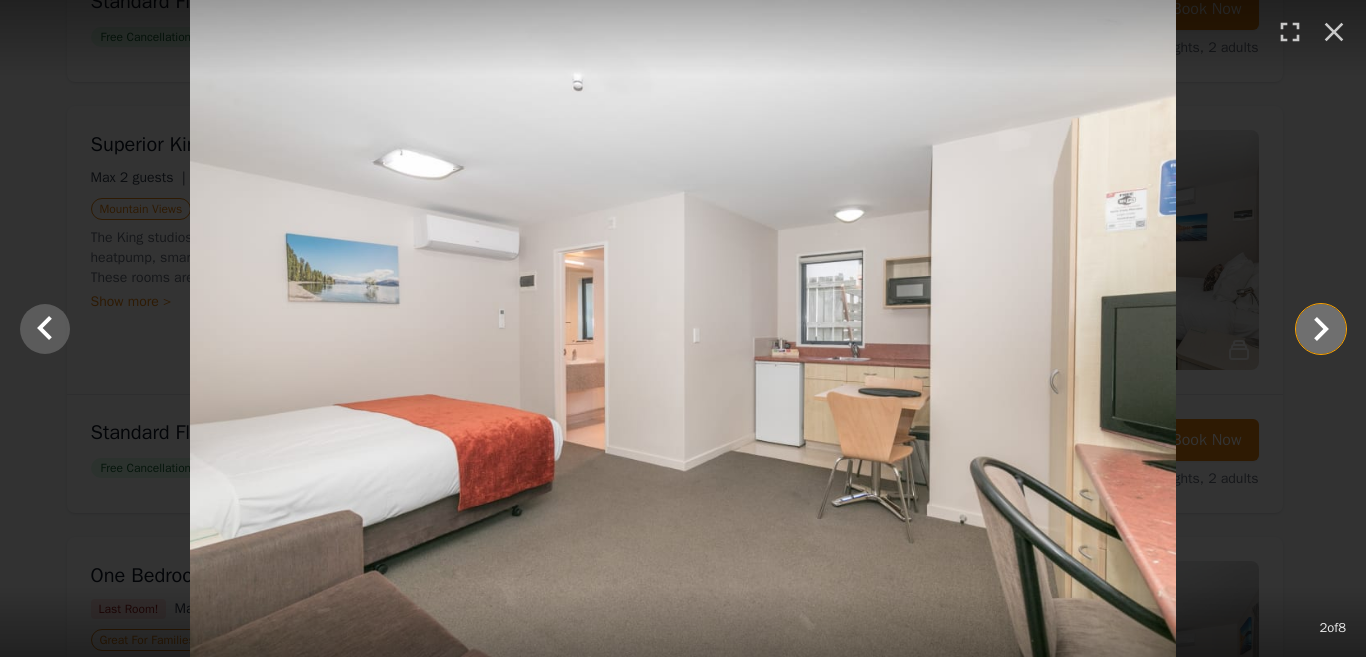 click 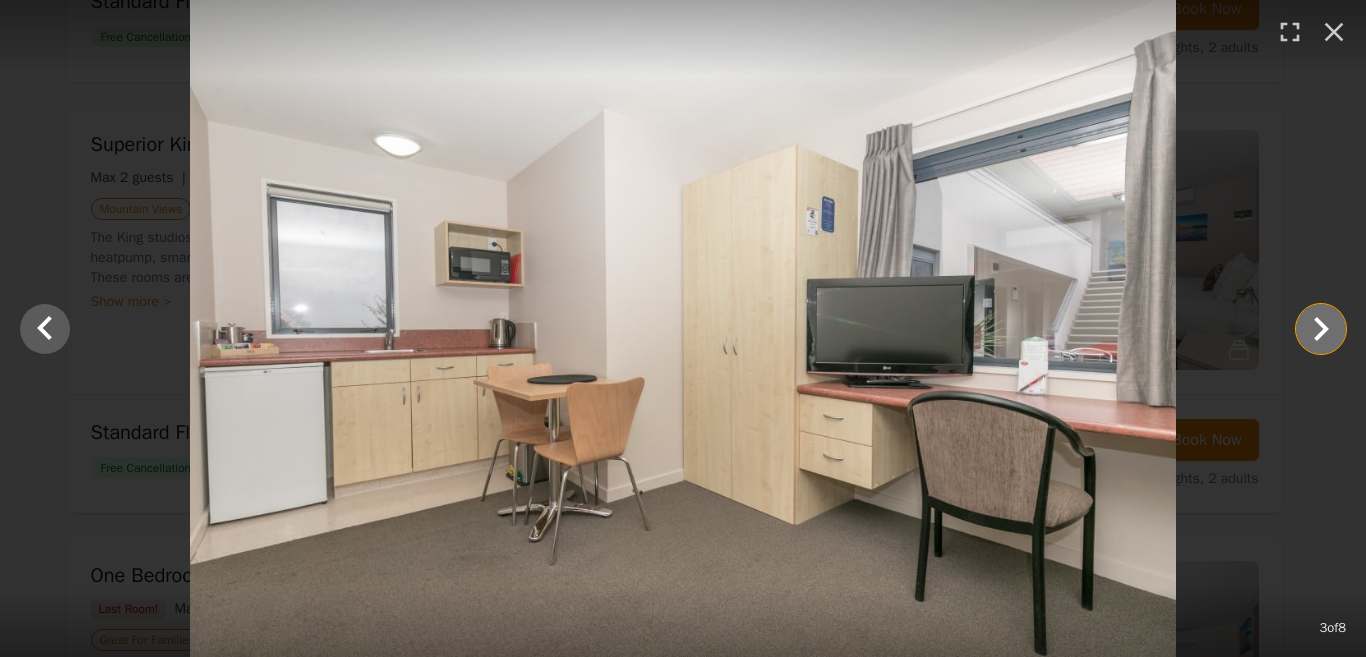 click 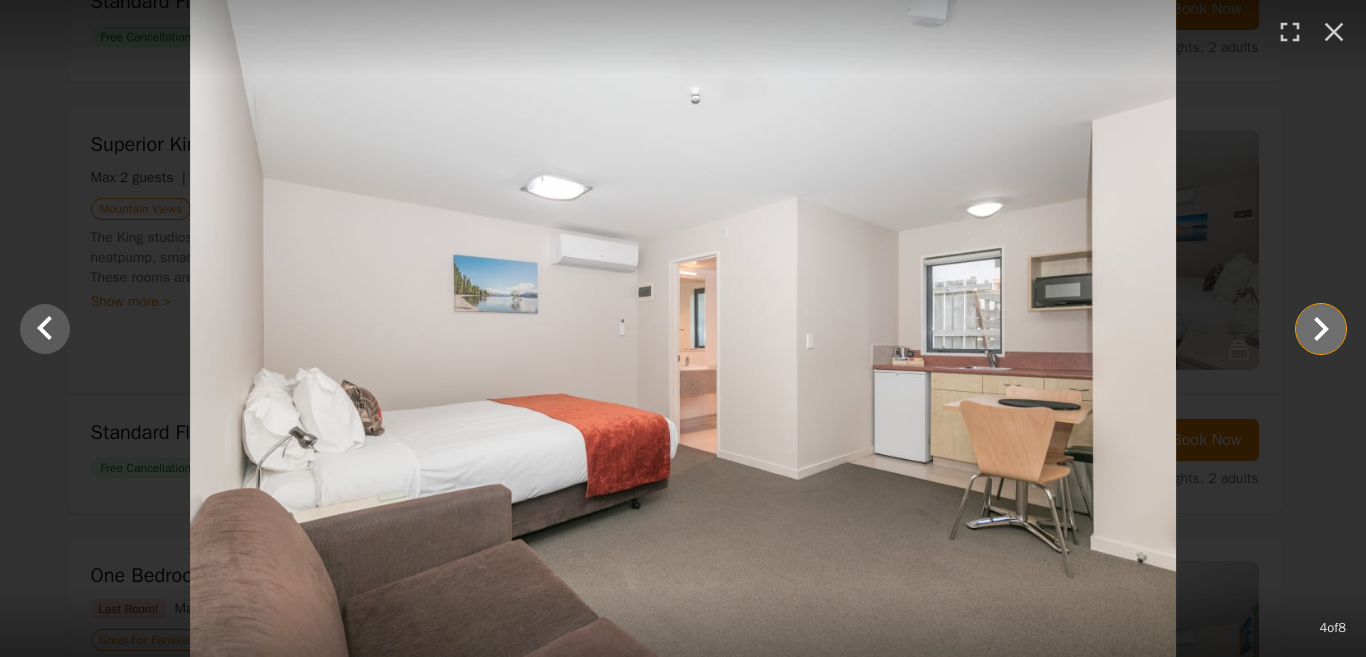 click 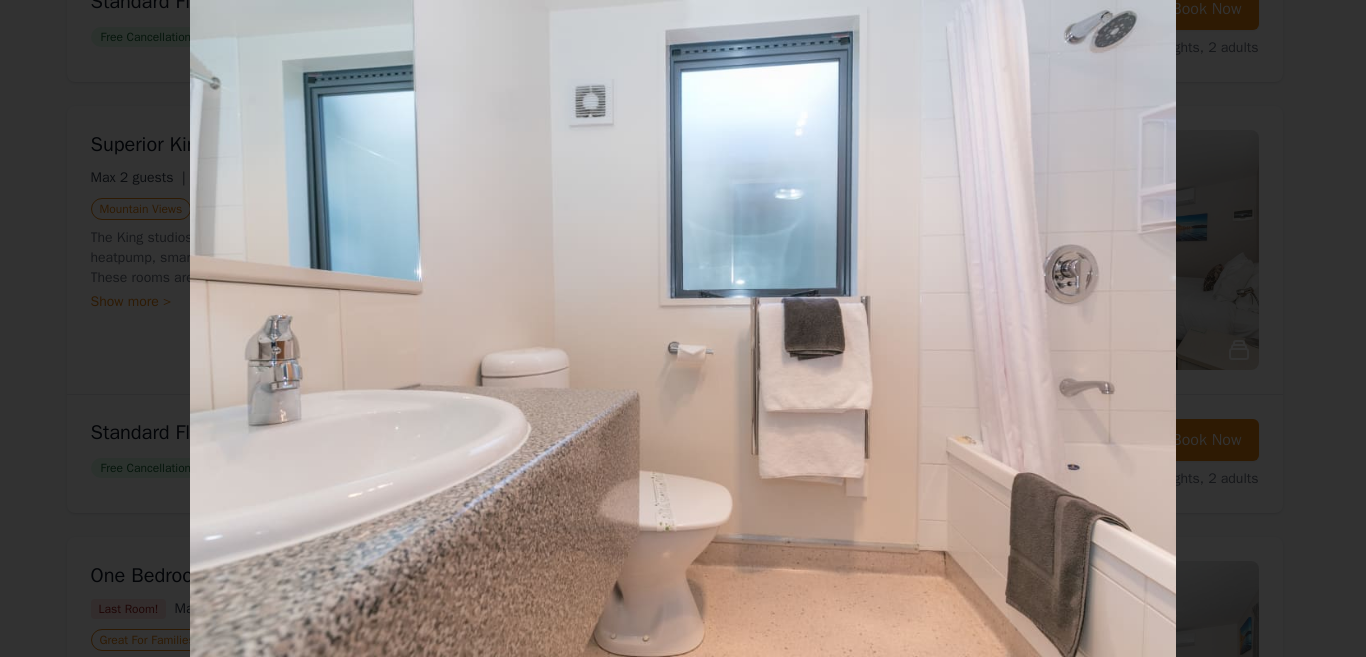 click 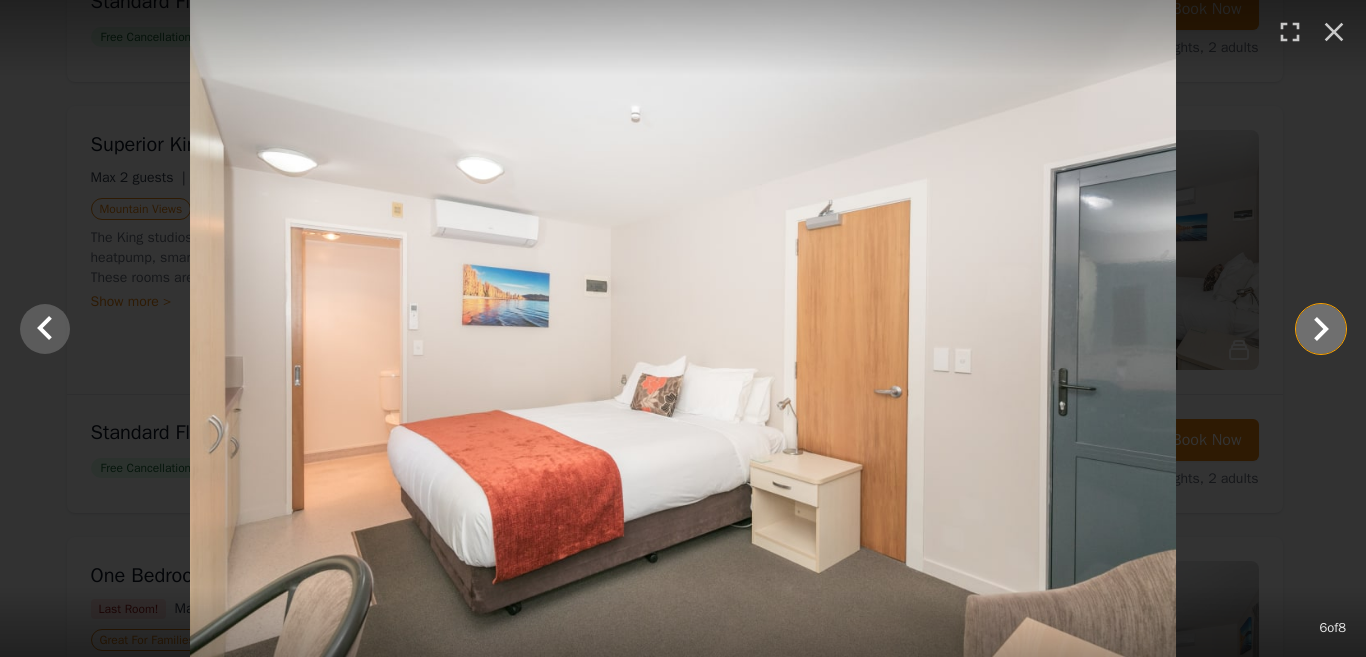 click 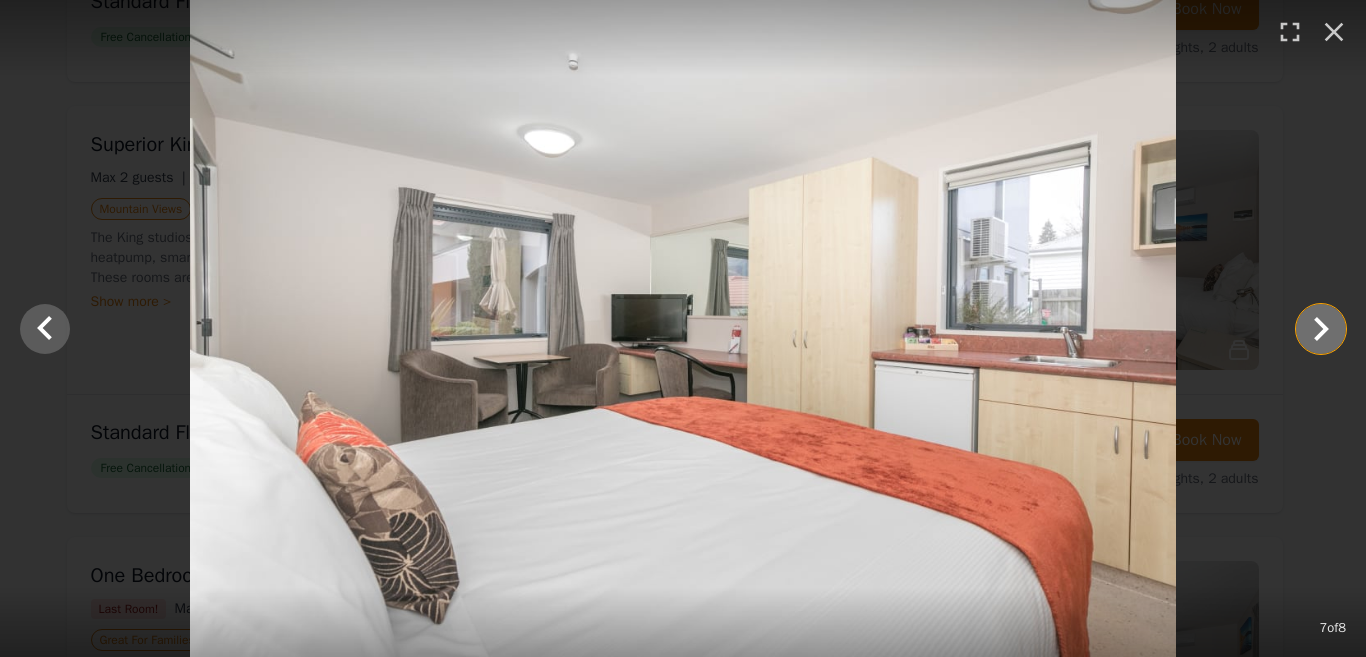 click 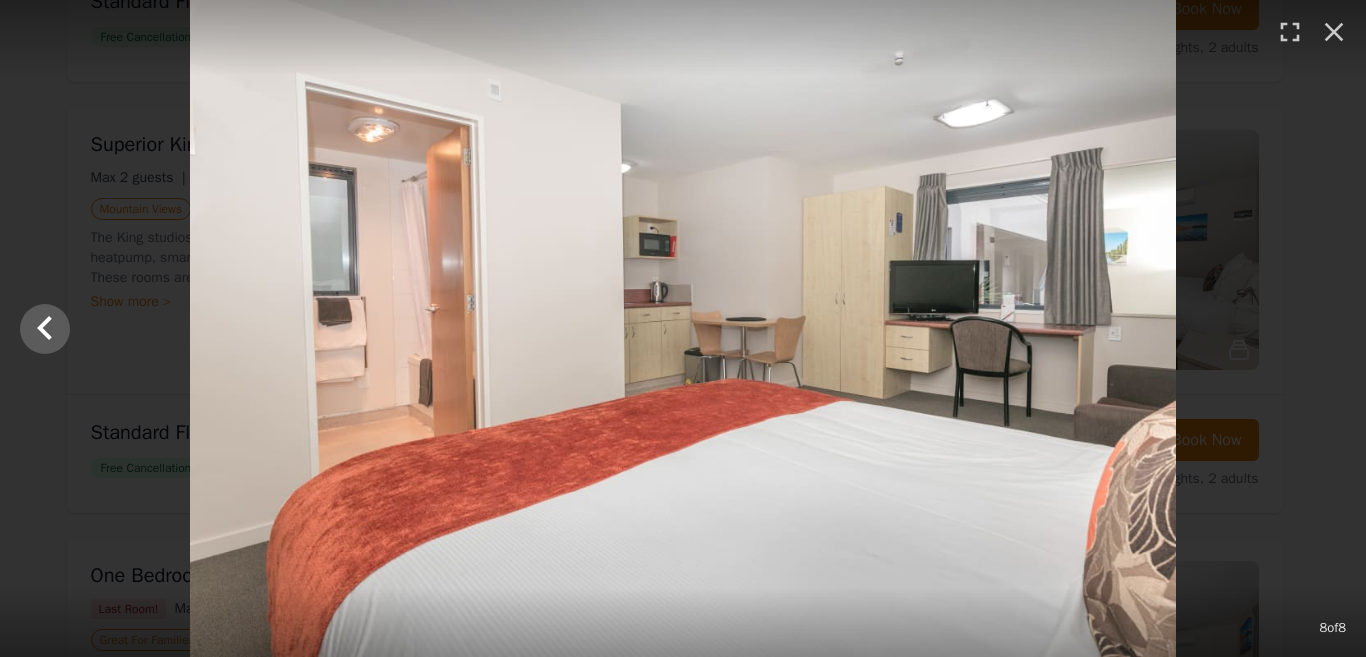 click at bounding box center (683, 328) 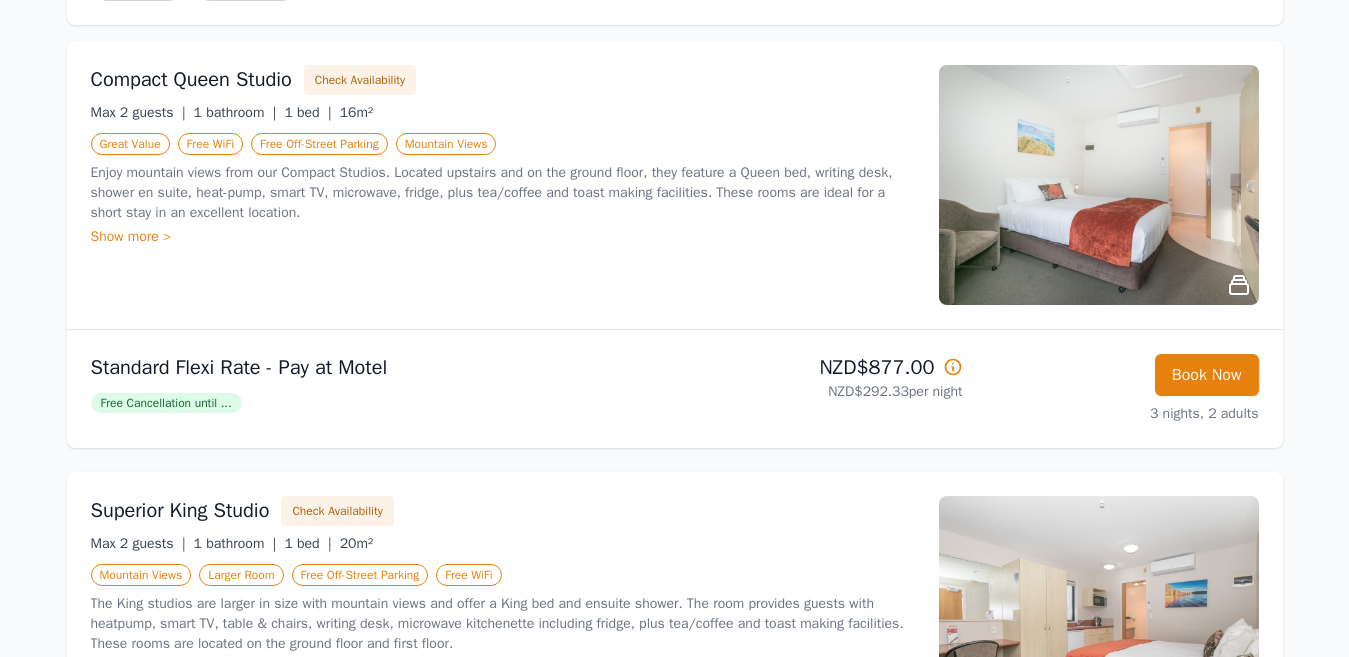 scroll, scrollTop: 257, scrollLeft: 0, axis: vertical 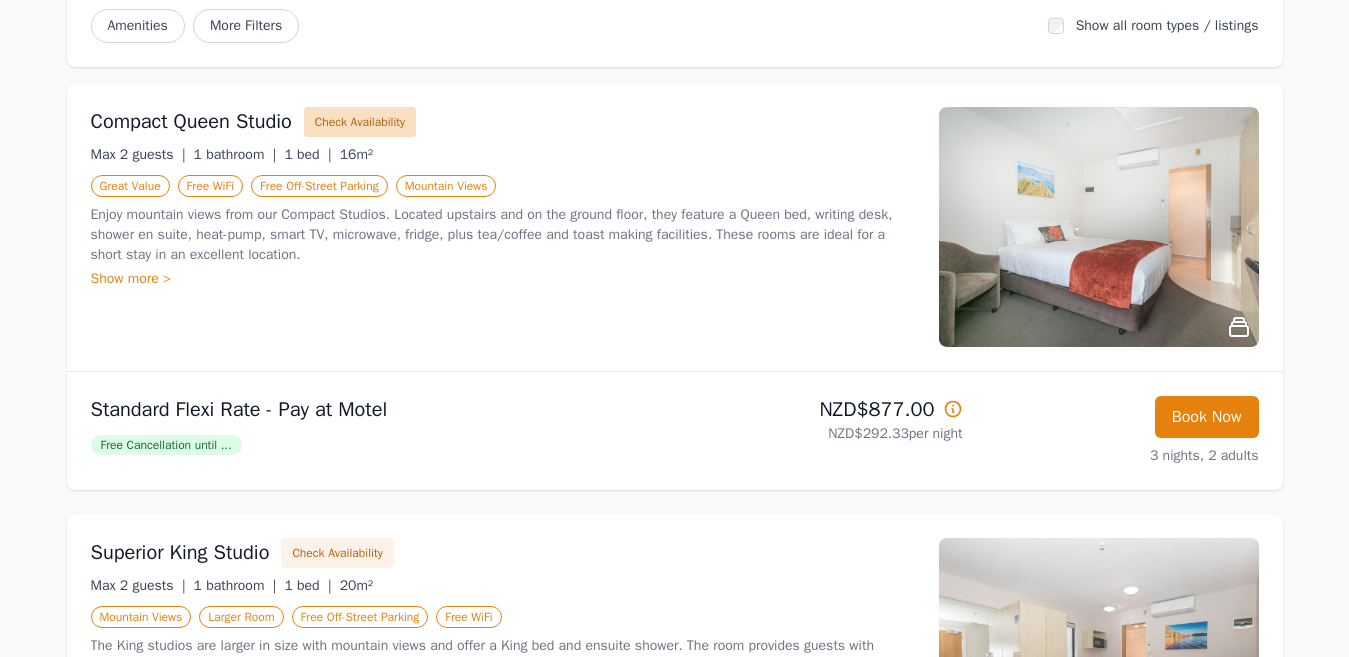 click on "Check Availability" at bounding box center [360, 122] 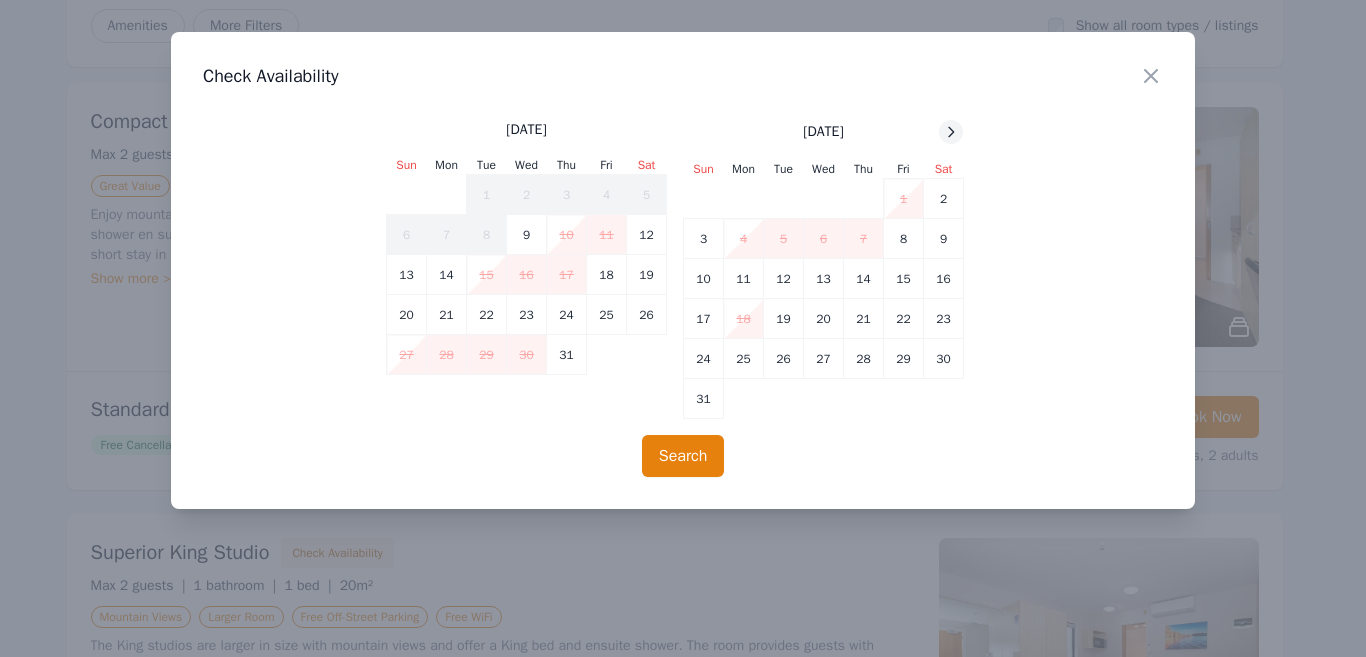 click 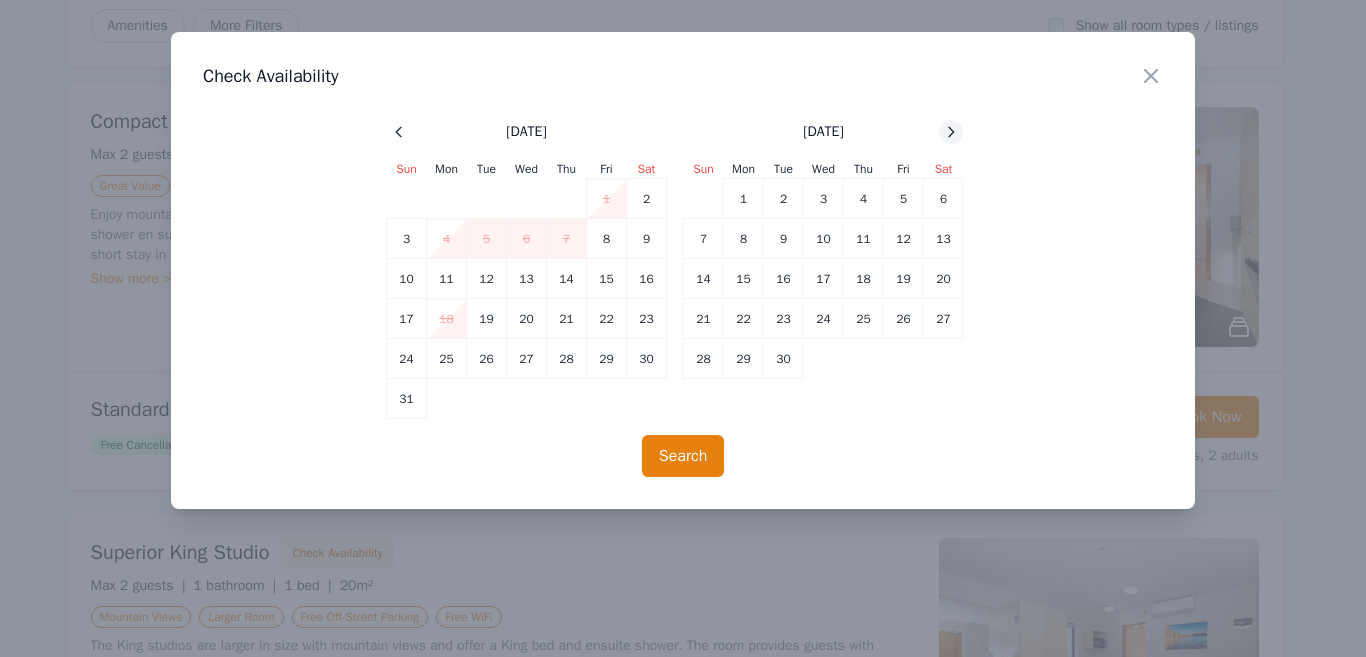 click 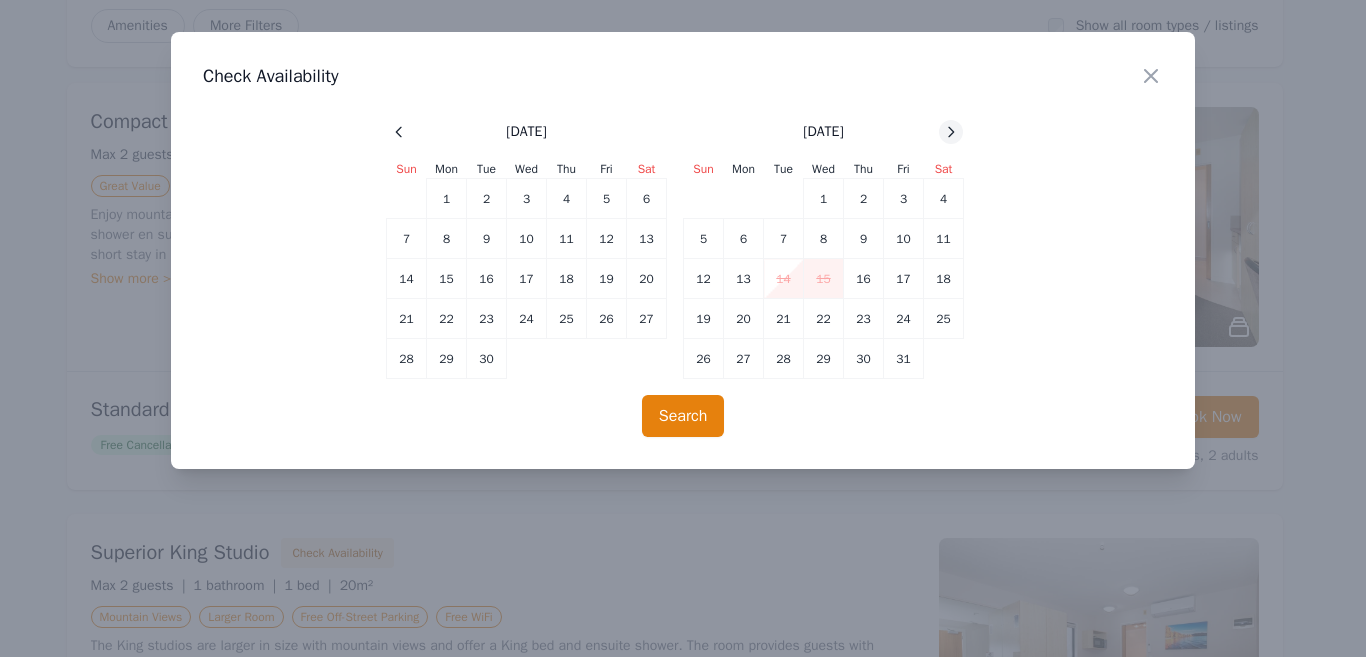 click 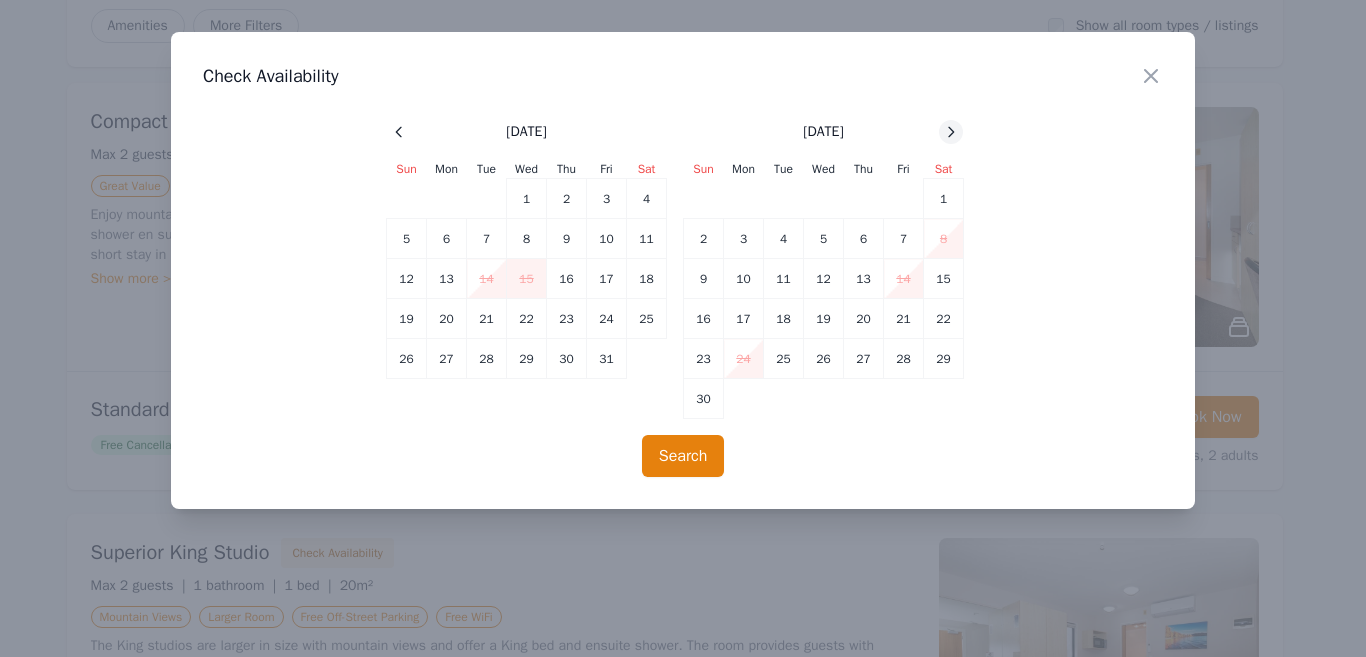 click 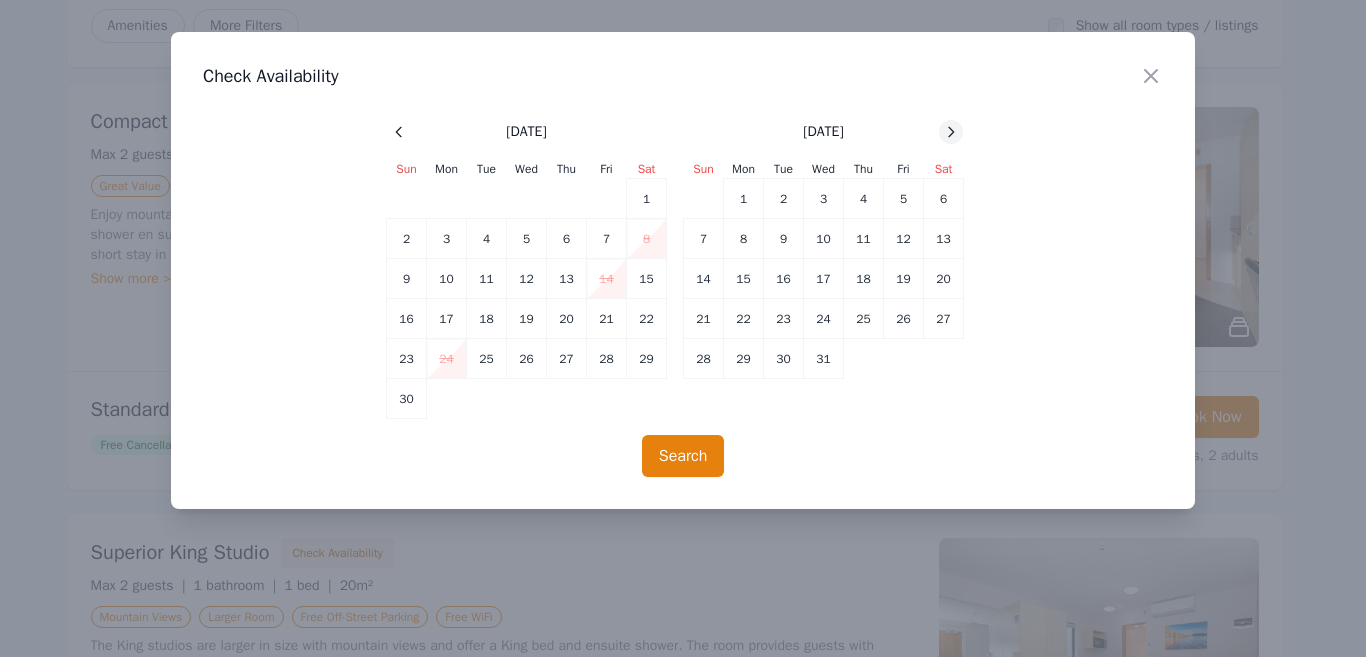 click 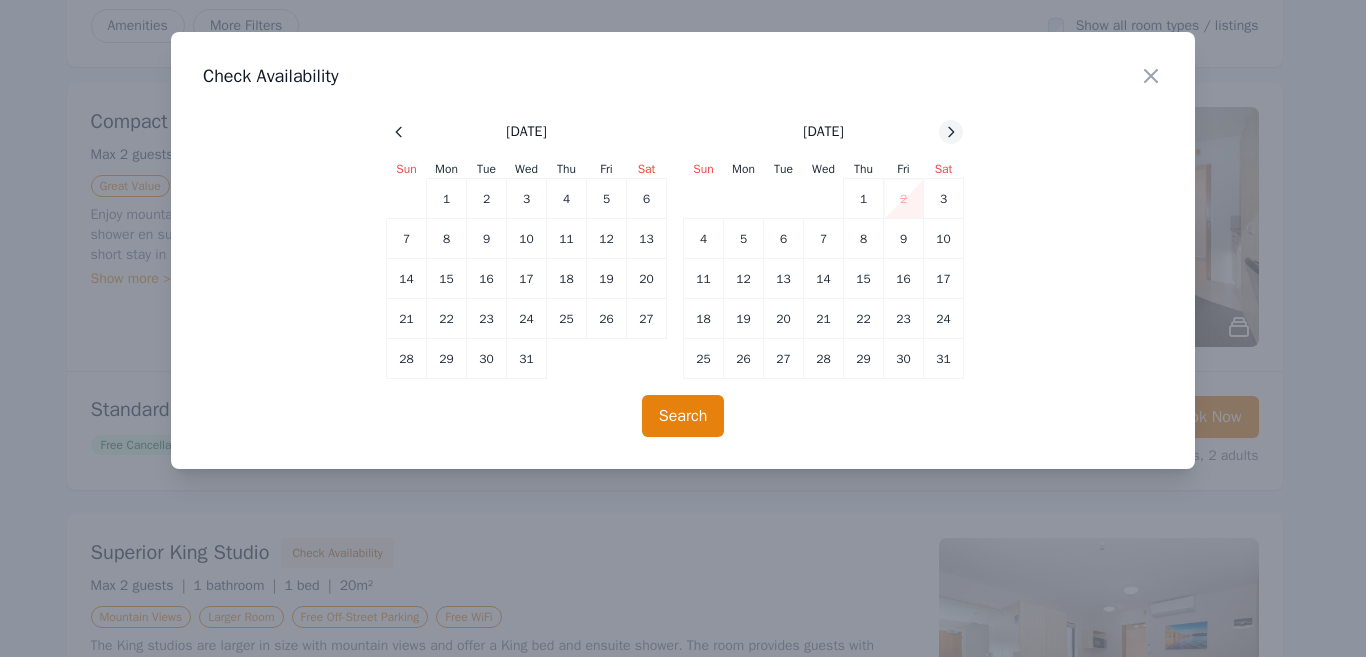 click 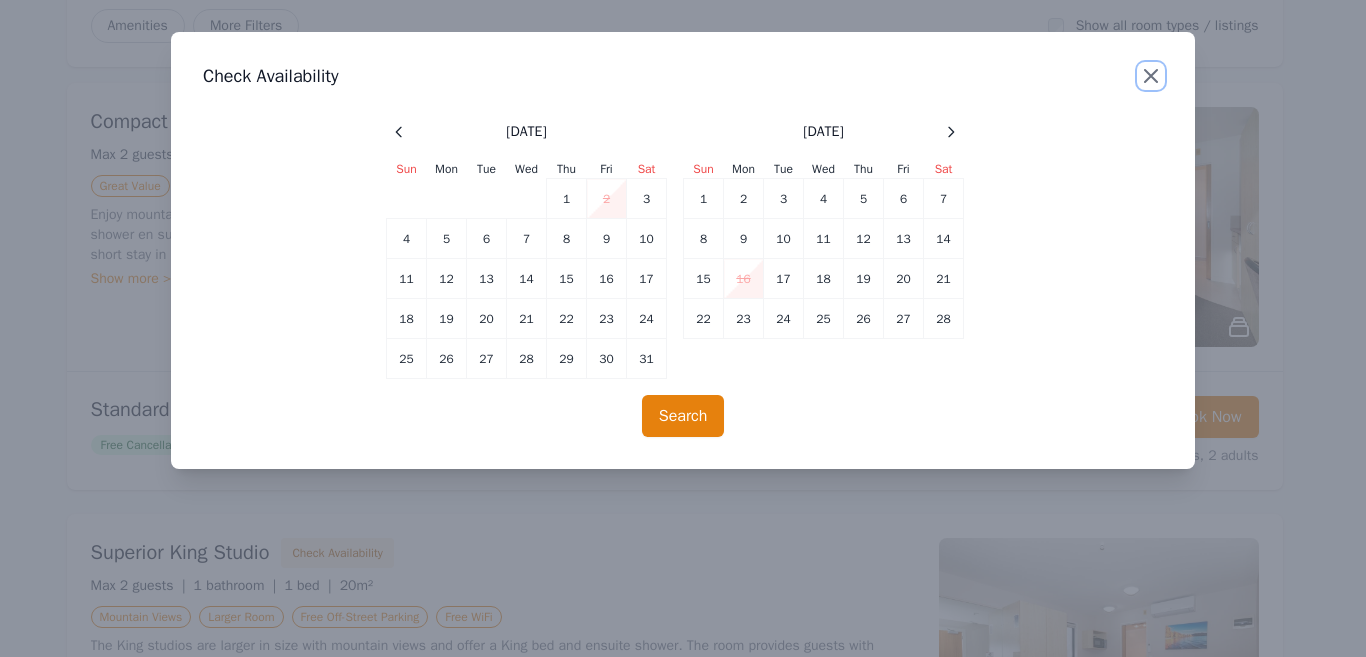 click 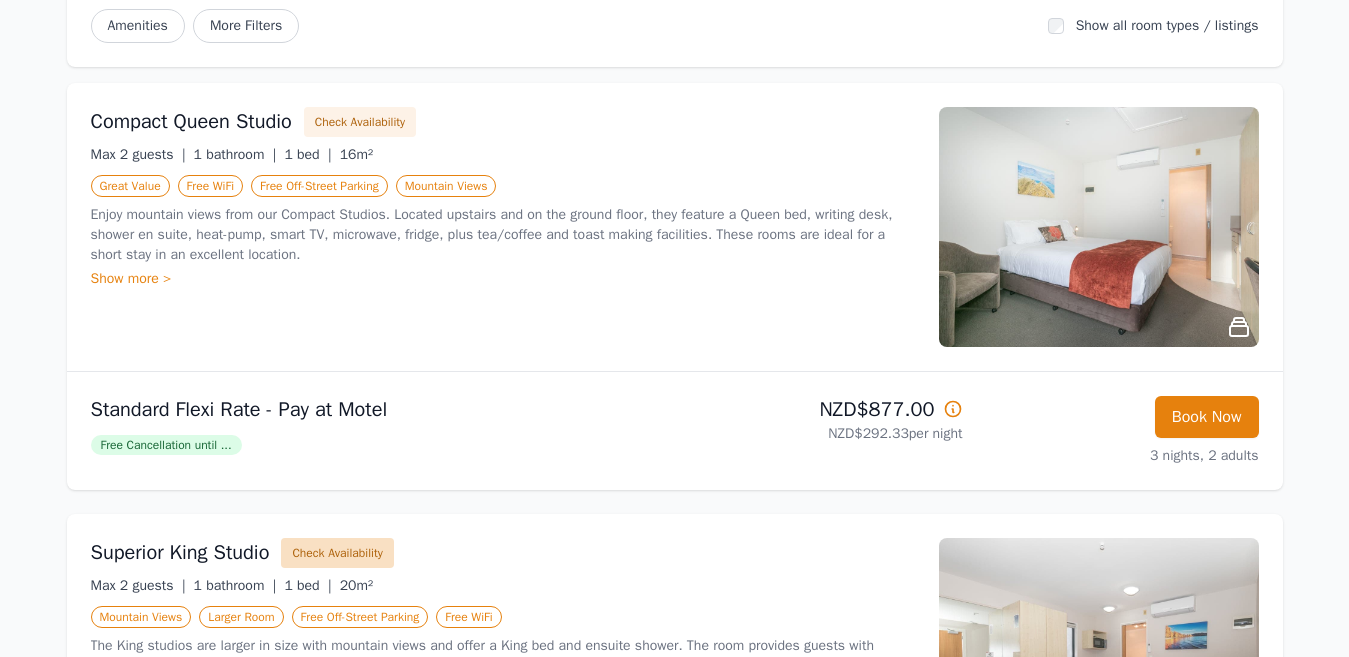 click on "Check Availability" at bounding box center (337, 553) 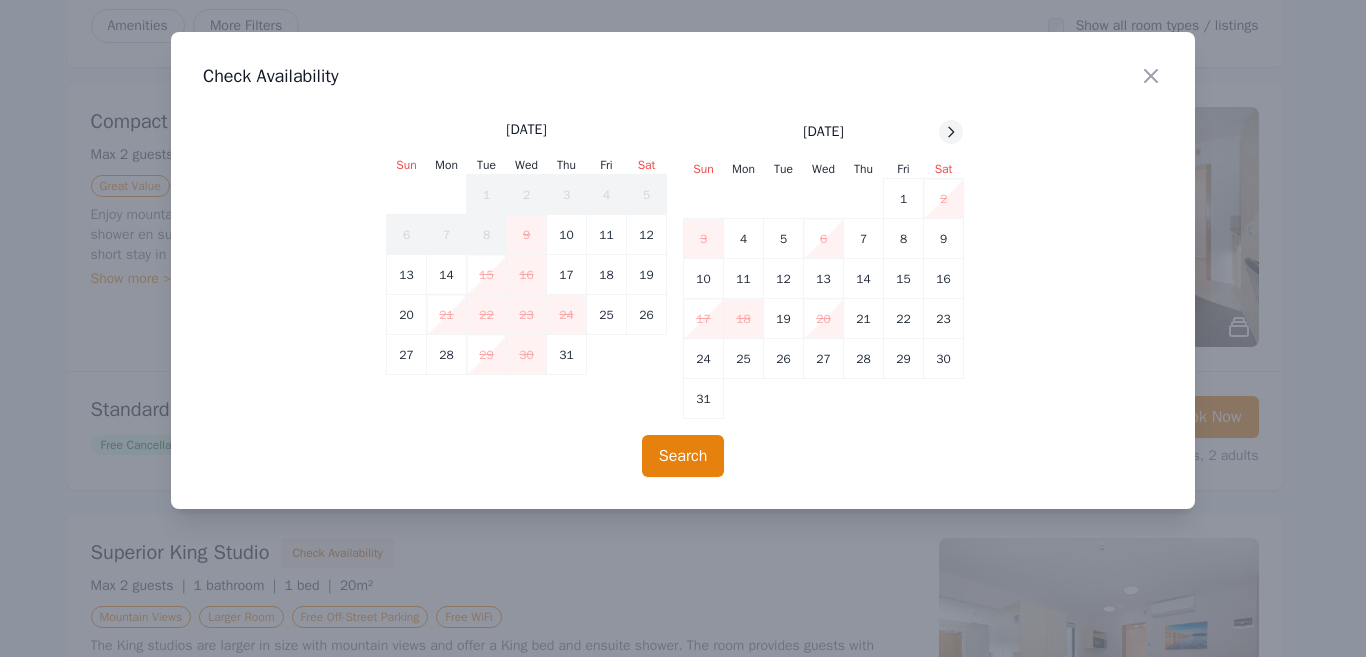 click 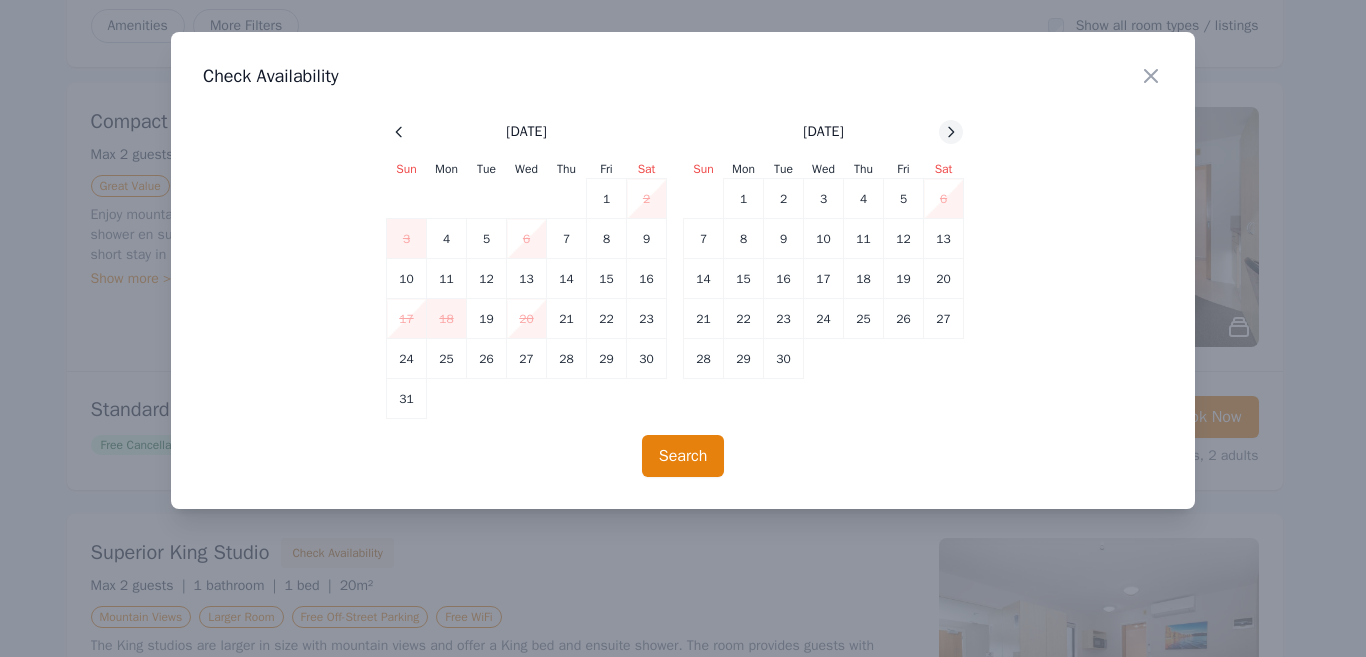 click 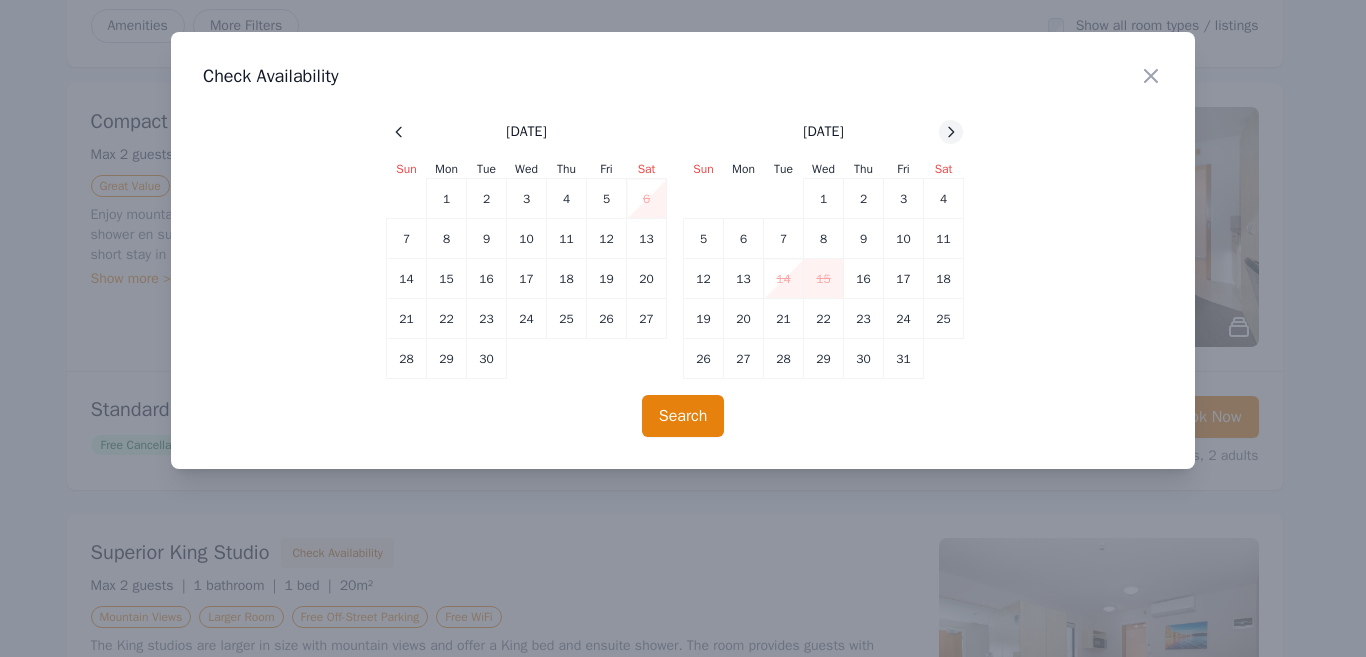 click 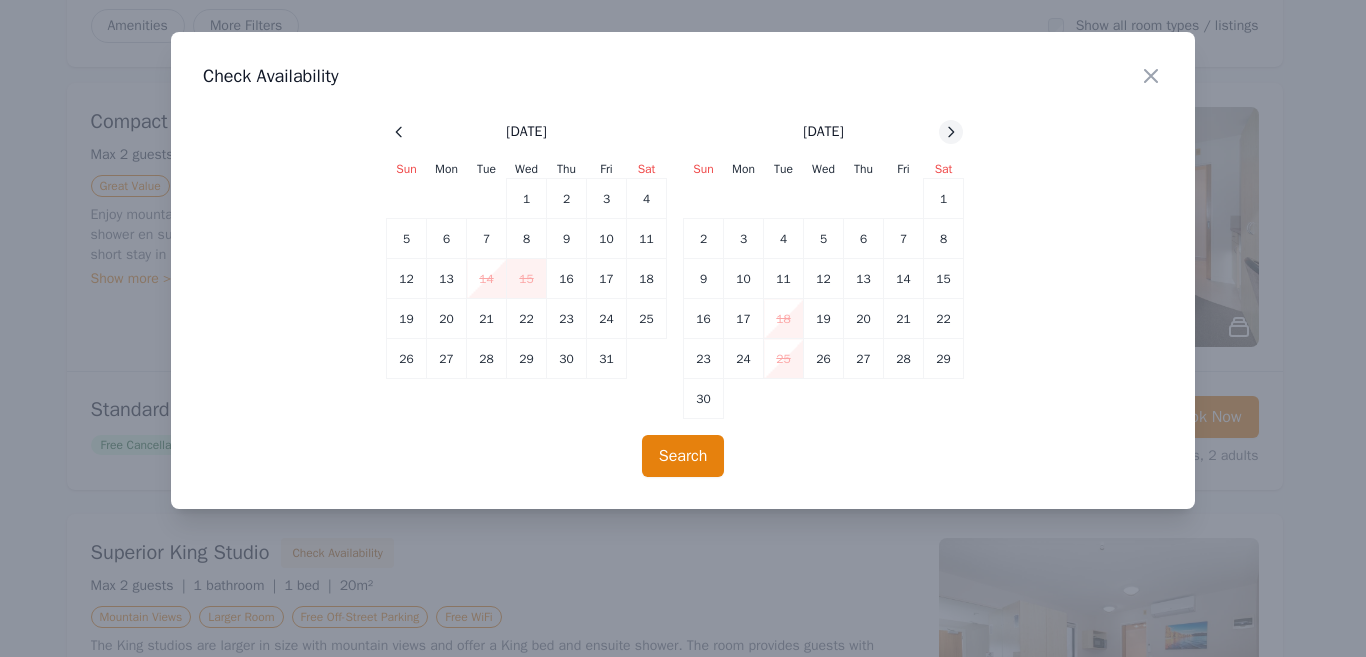 click 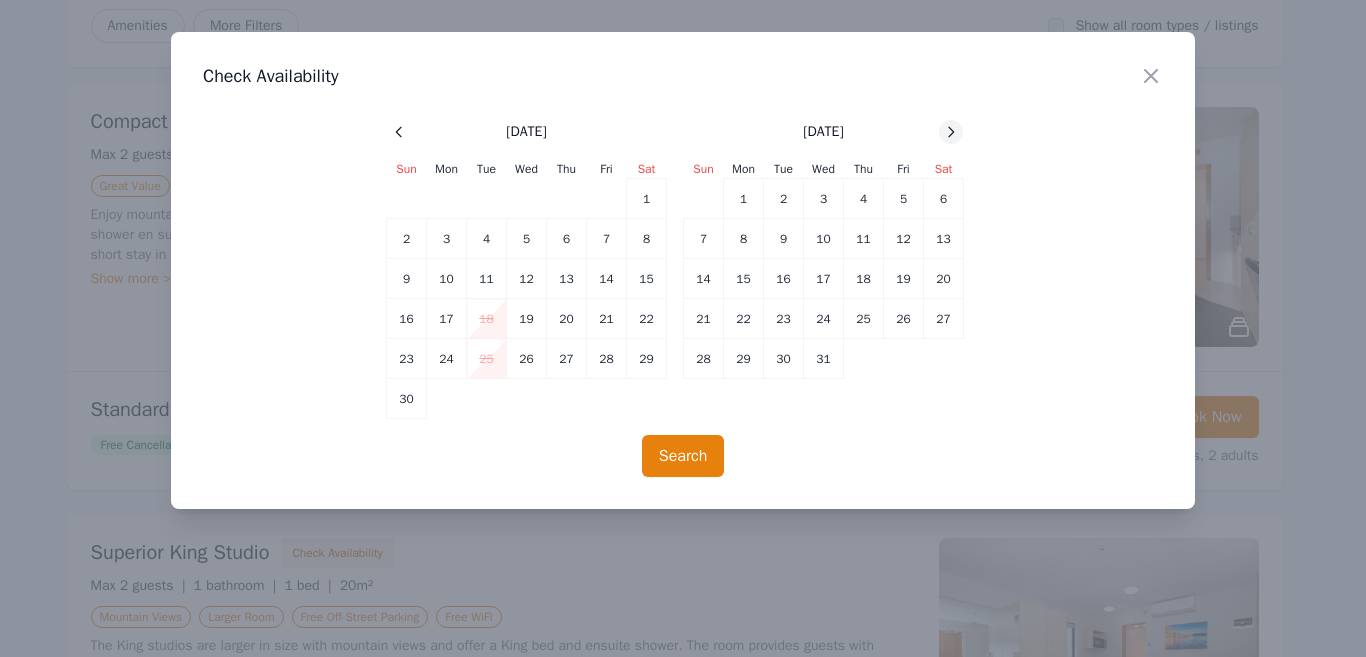 click 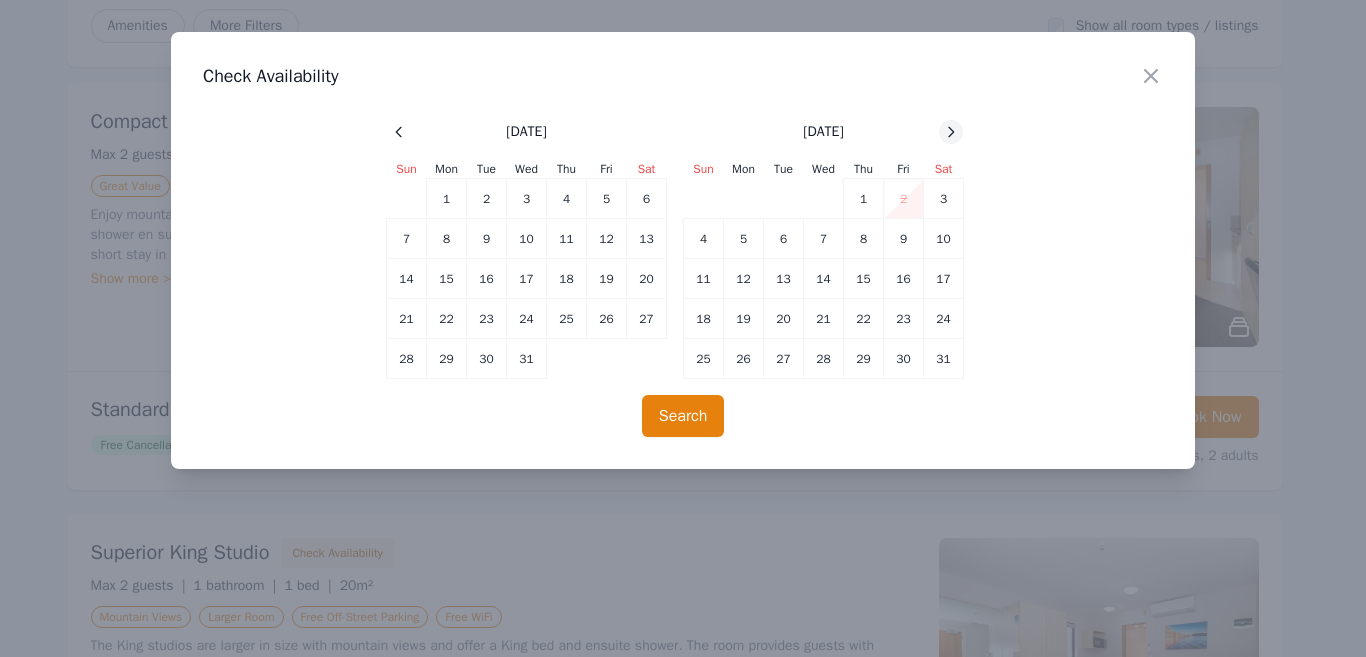 click 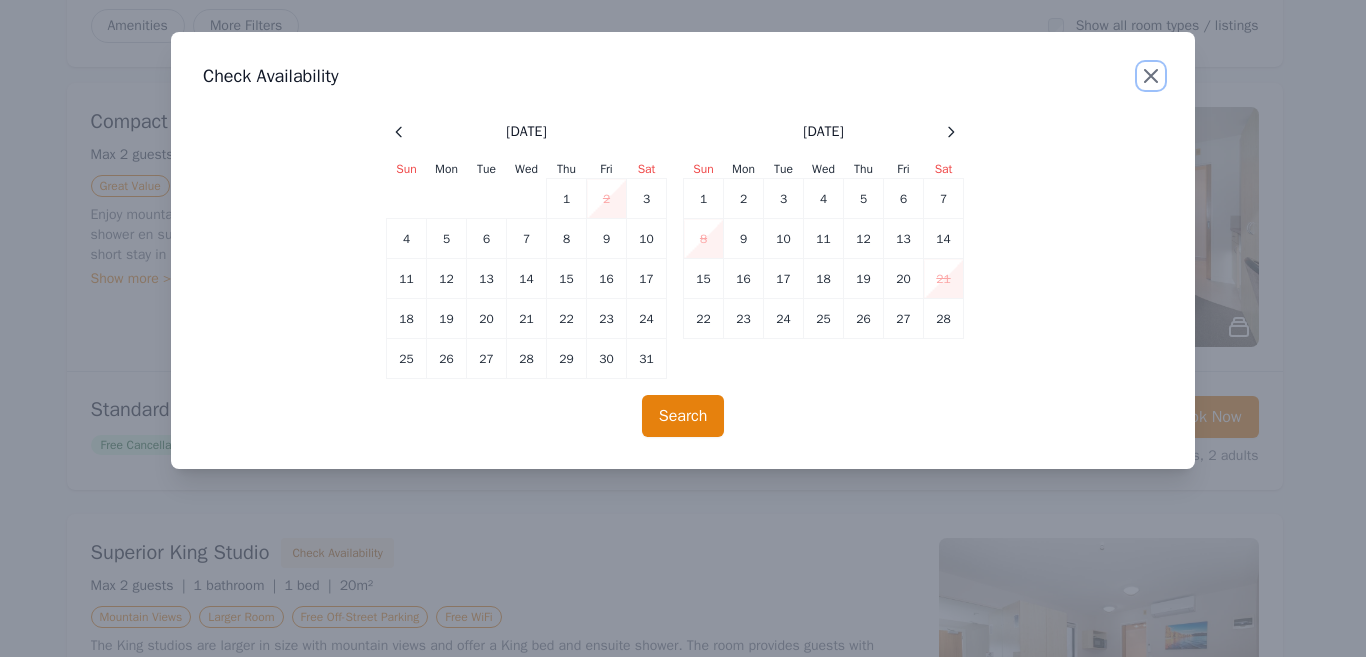 click 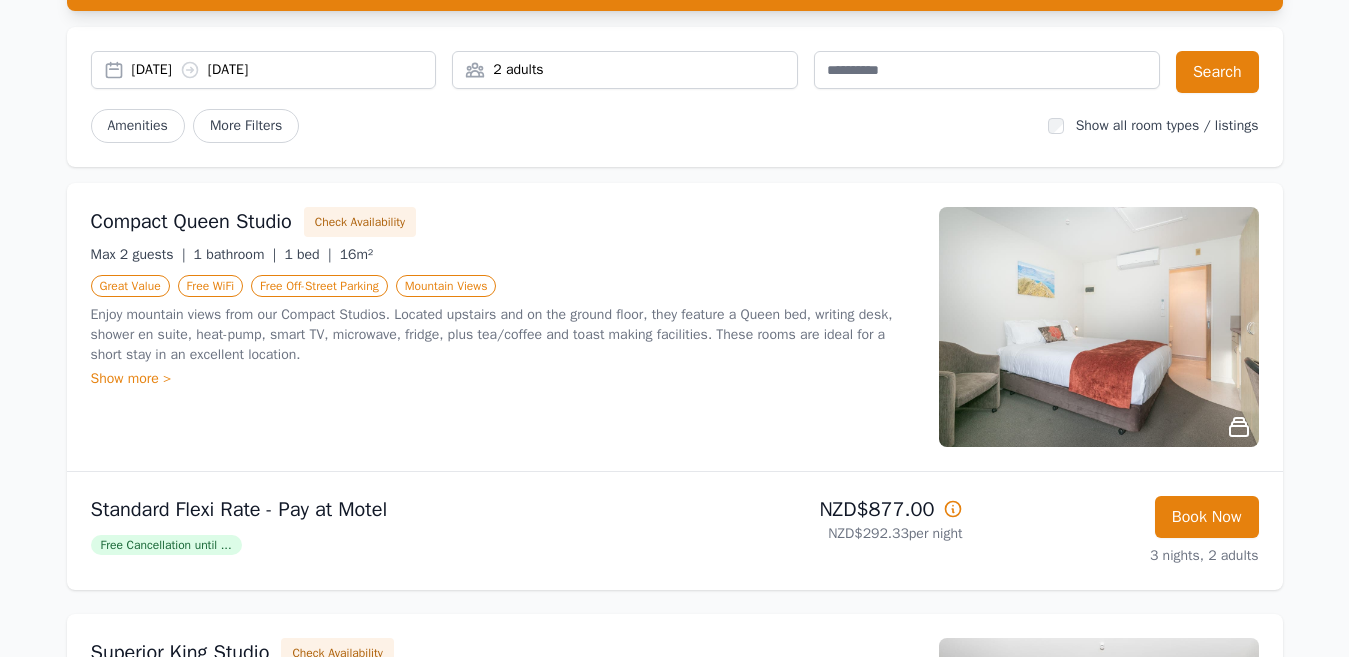 scroll, scrollTop: 0, scrollLeft: 0, axis: both 